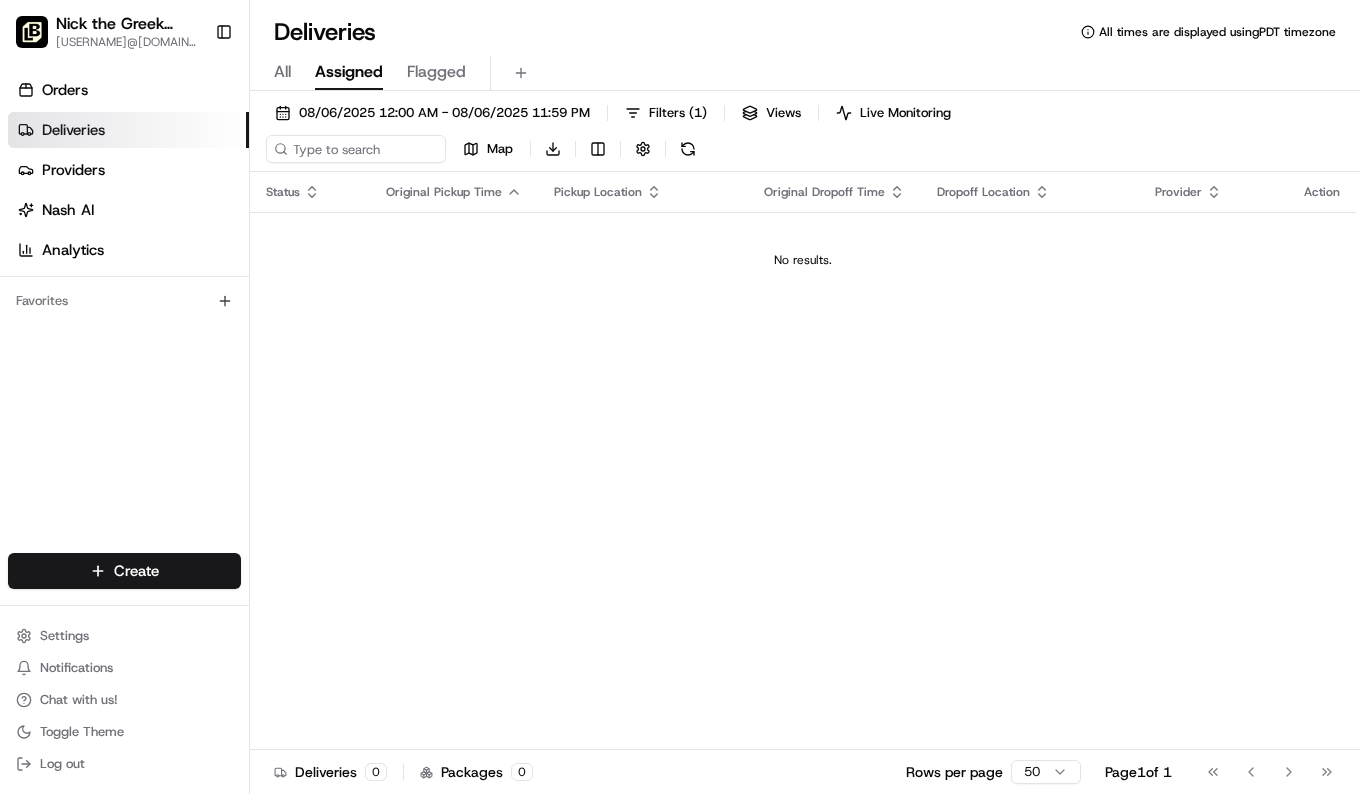 scroll, scrollTop: 0, scrollLeft: 0, axis: both 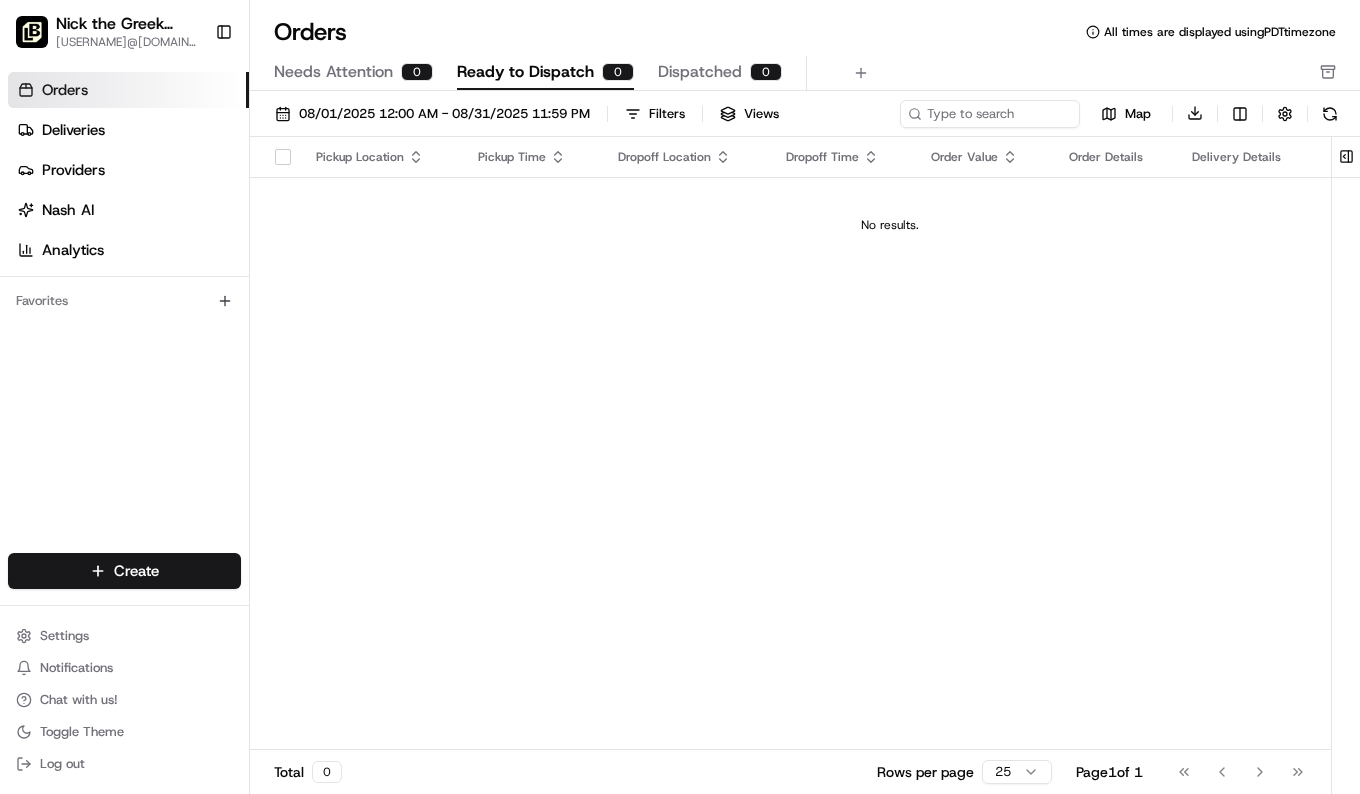 click on "08/01/2025 12:00 AM - 08/31/2025 11:59 PM" at bounding box center [432, 114] 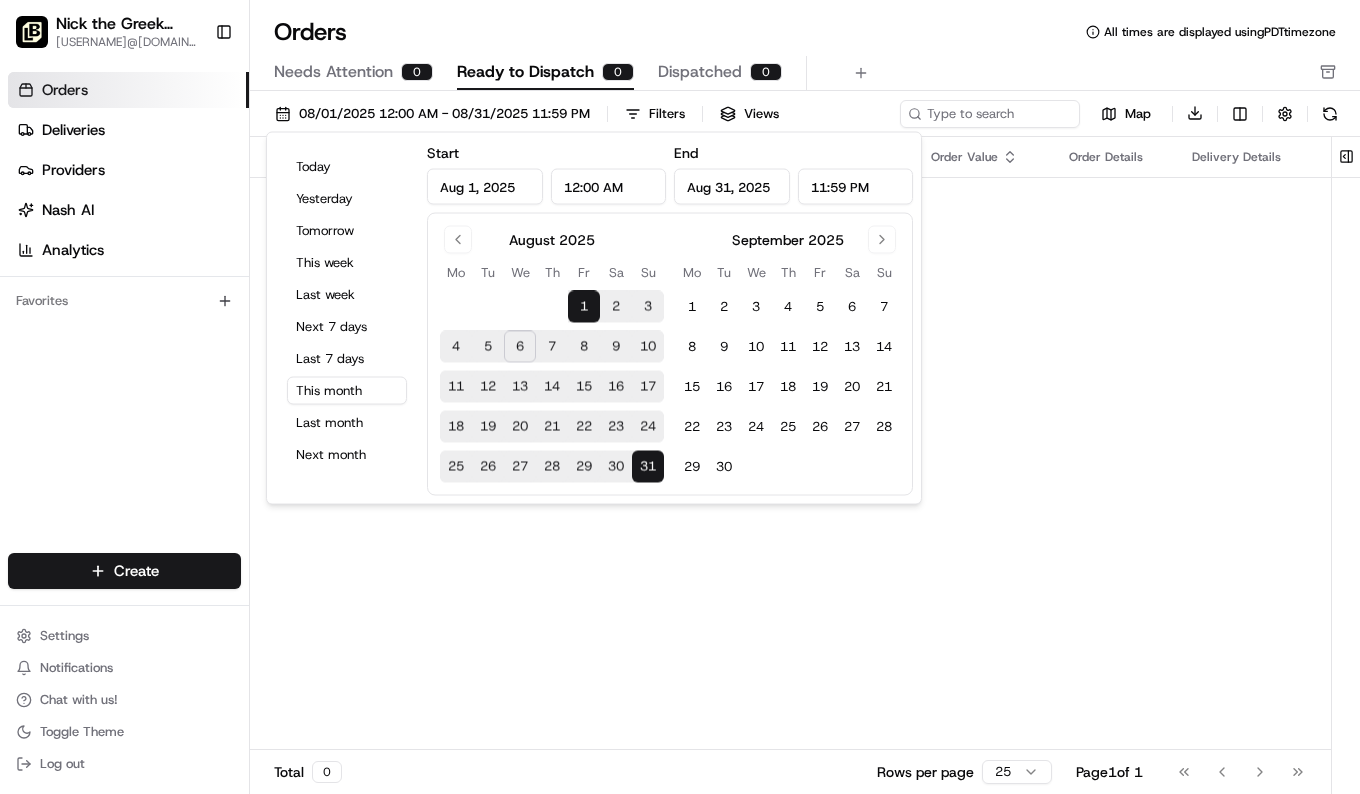 click on "8" at bounding box center (584, 347) 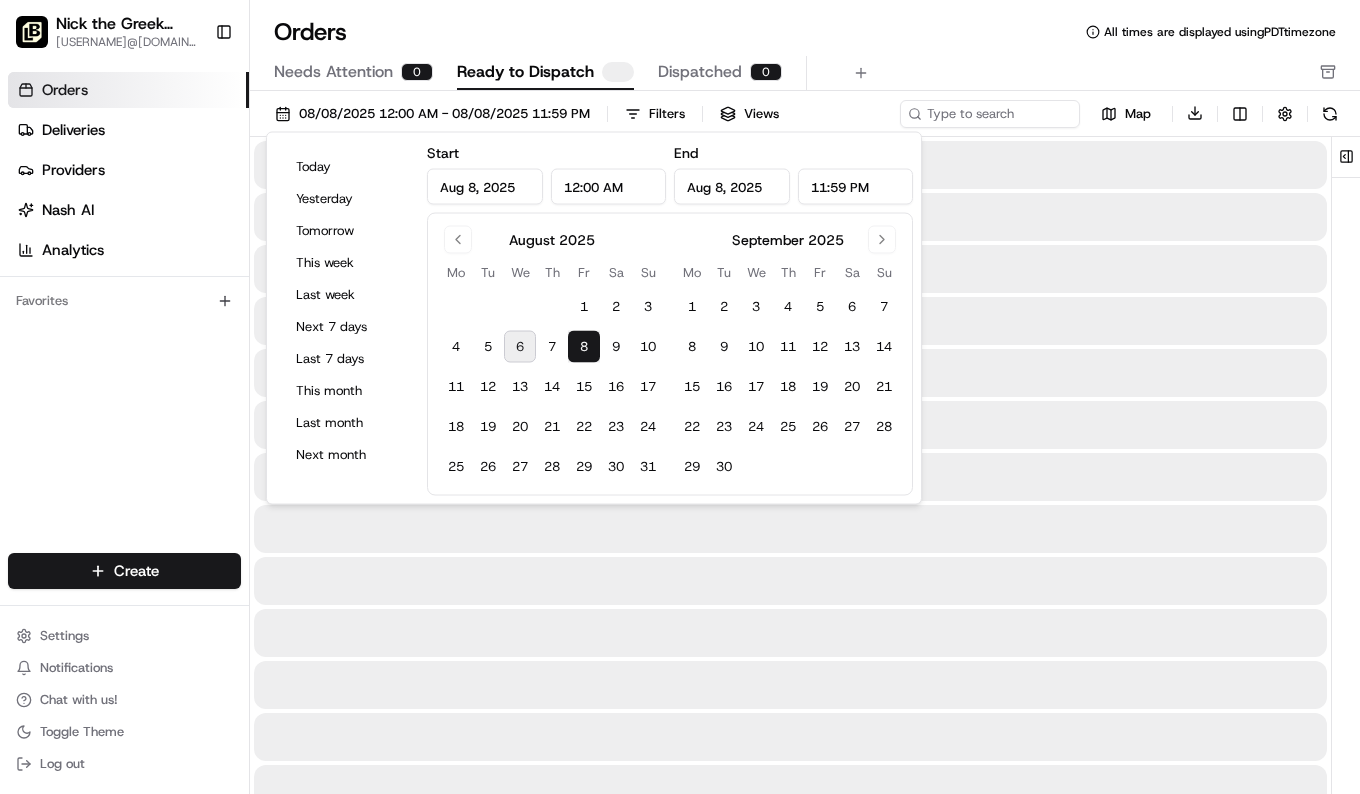 type on "Aug 8, 2025" 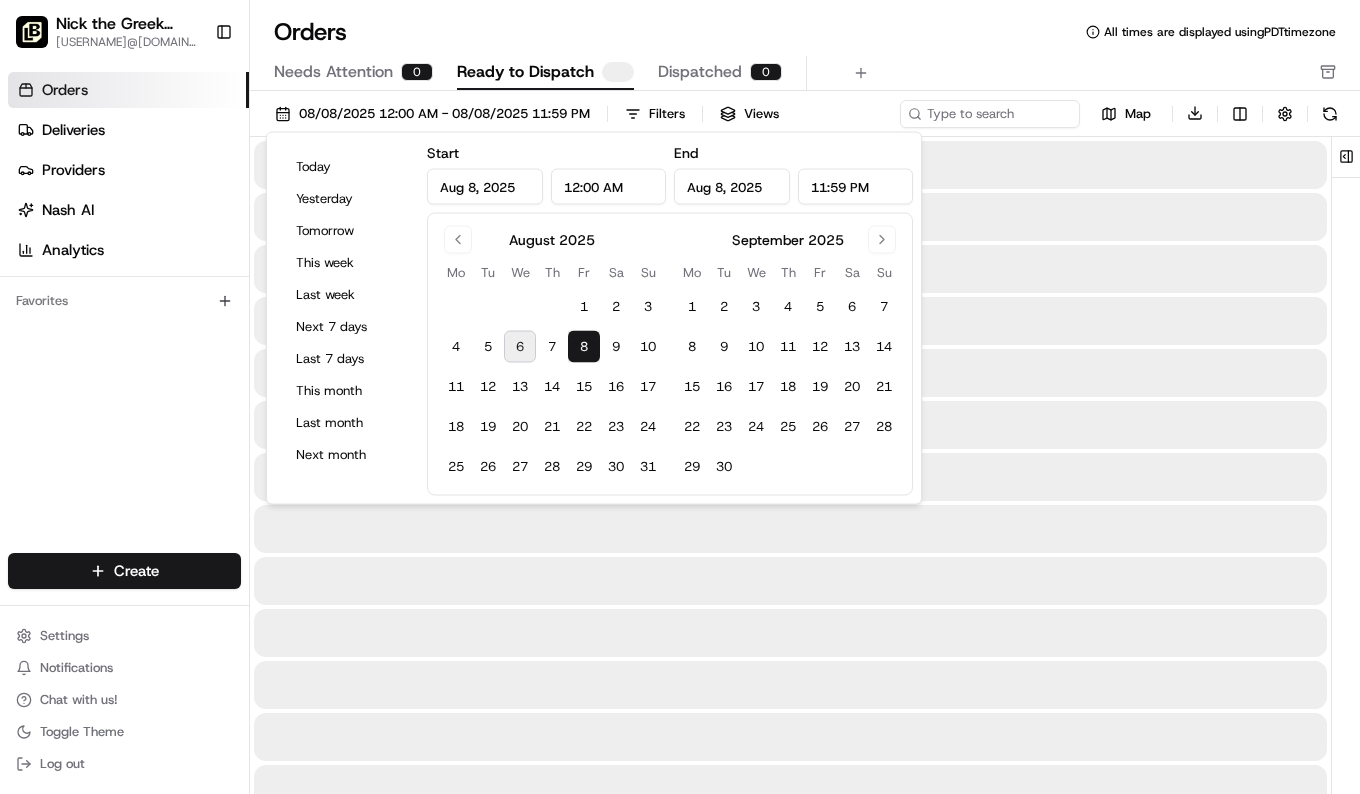type on "Aug 8, 2025" 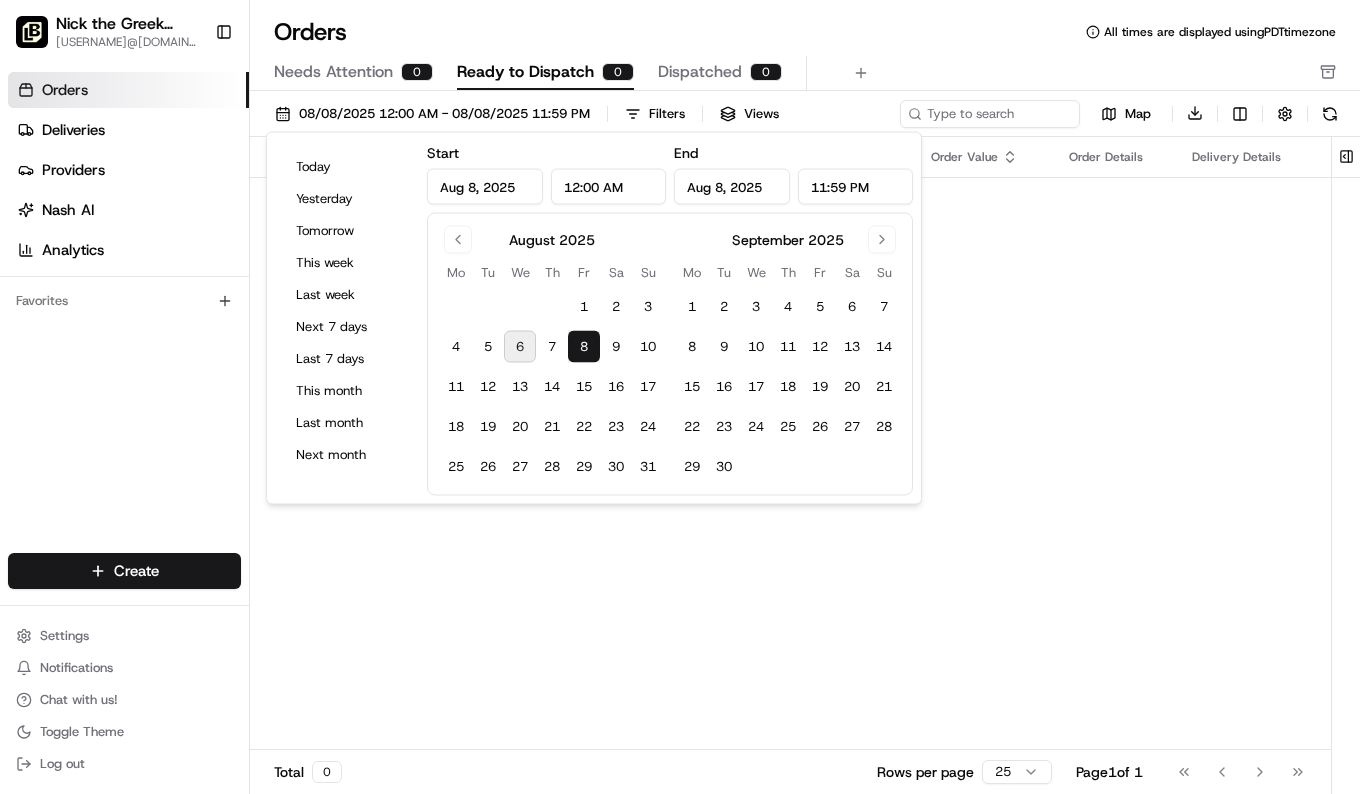 click on "Pickup Location Pickup Time Dropoff Location Dropoff Time Order Value Order Details Delivery Details Provider Actions No results." at bounding box center [890, 444] 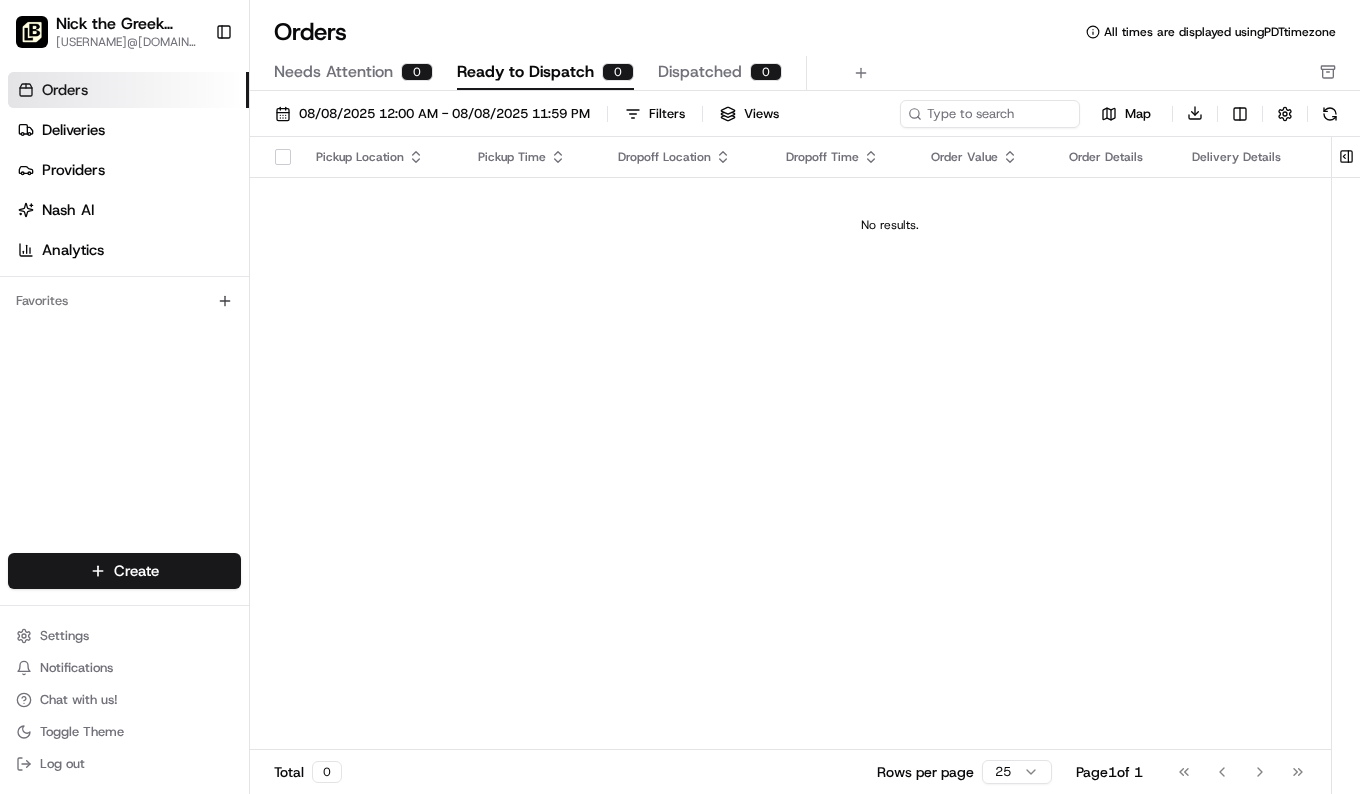 click on "Deliveries" at bounding box center [73, 130] 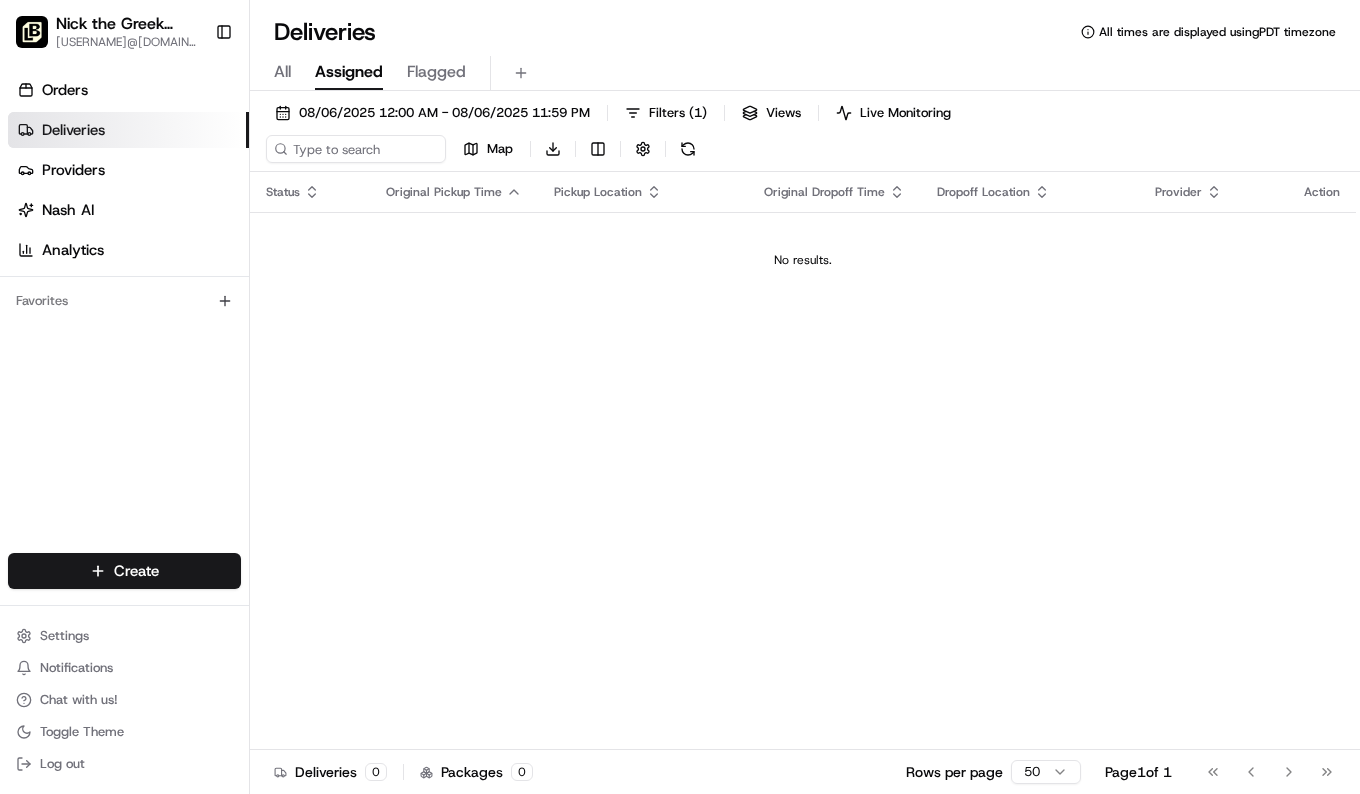 click on "Providers" at bounding box center (73, 170) 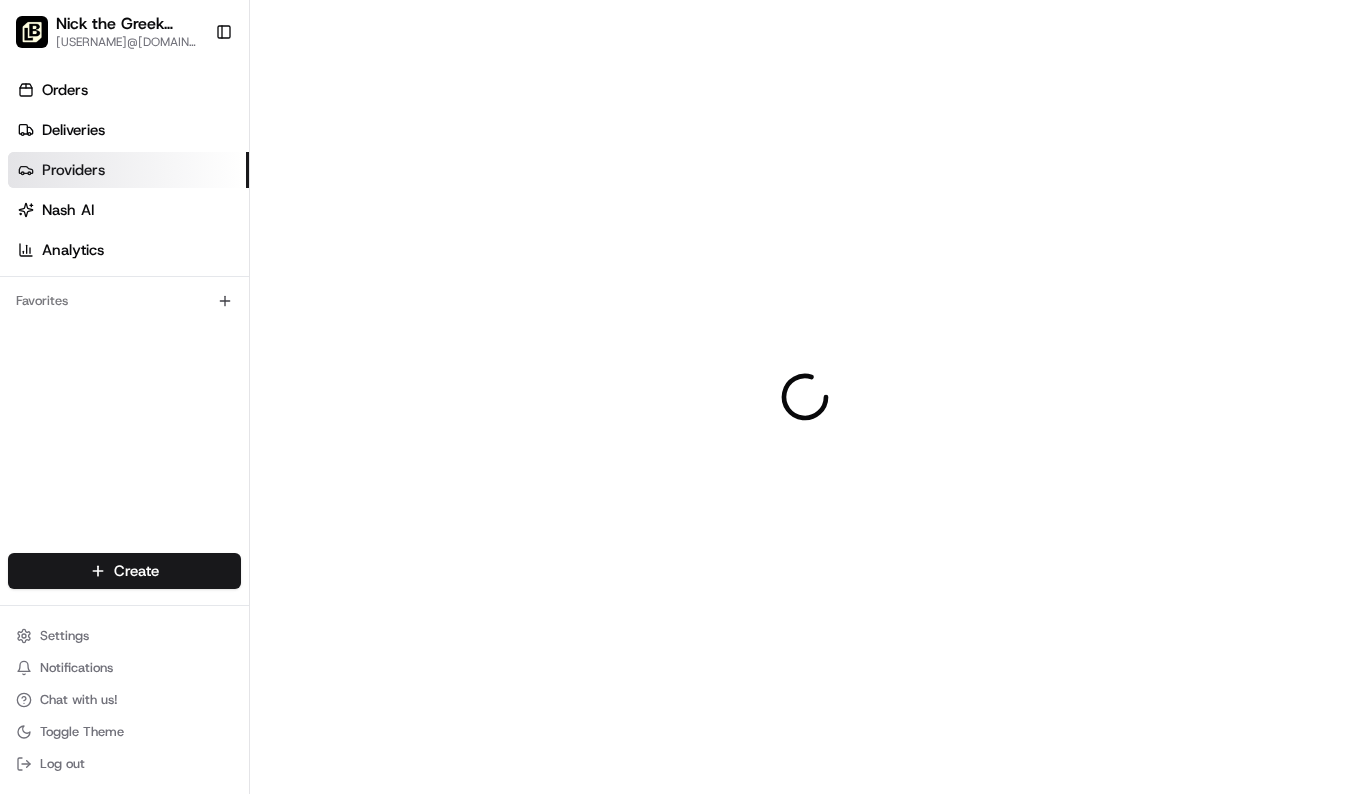 click on "Providers" at bounding box center [73, 170] 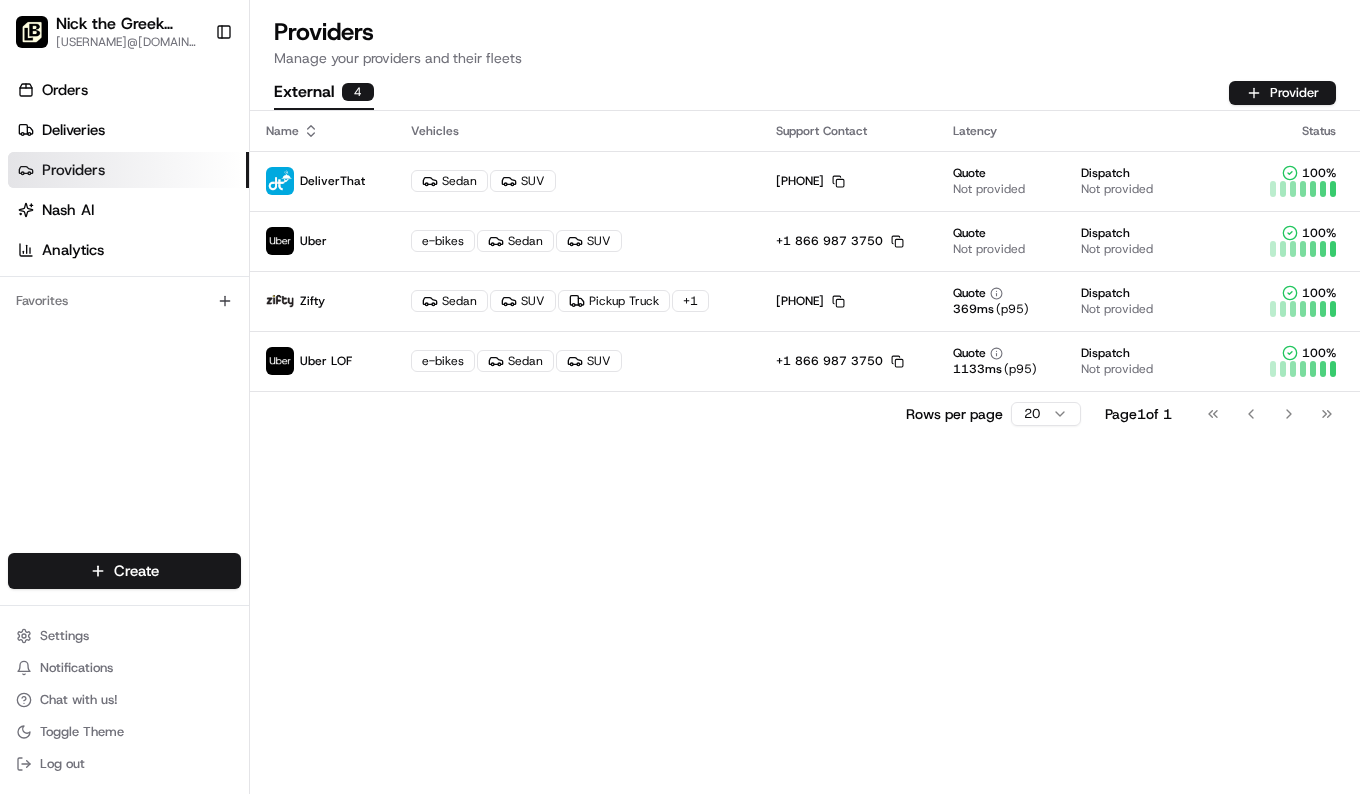 drag, startPoint x: 88, startPoint y: 168, endPoint x: 73, endPoint y: 277, distance: 110.02727 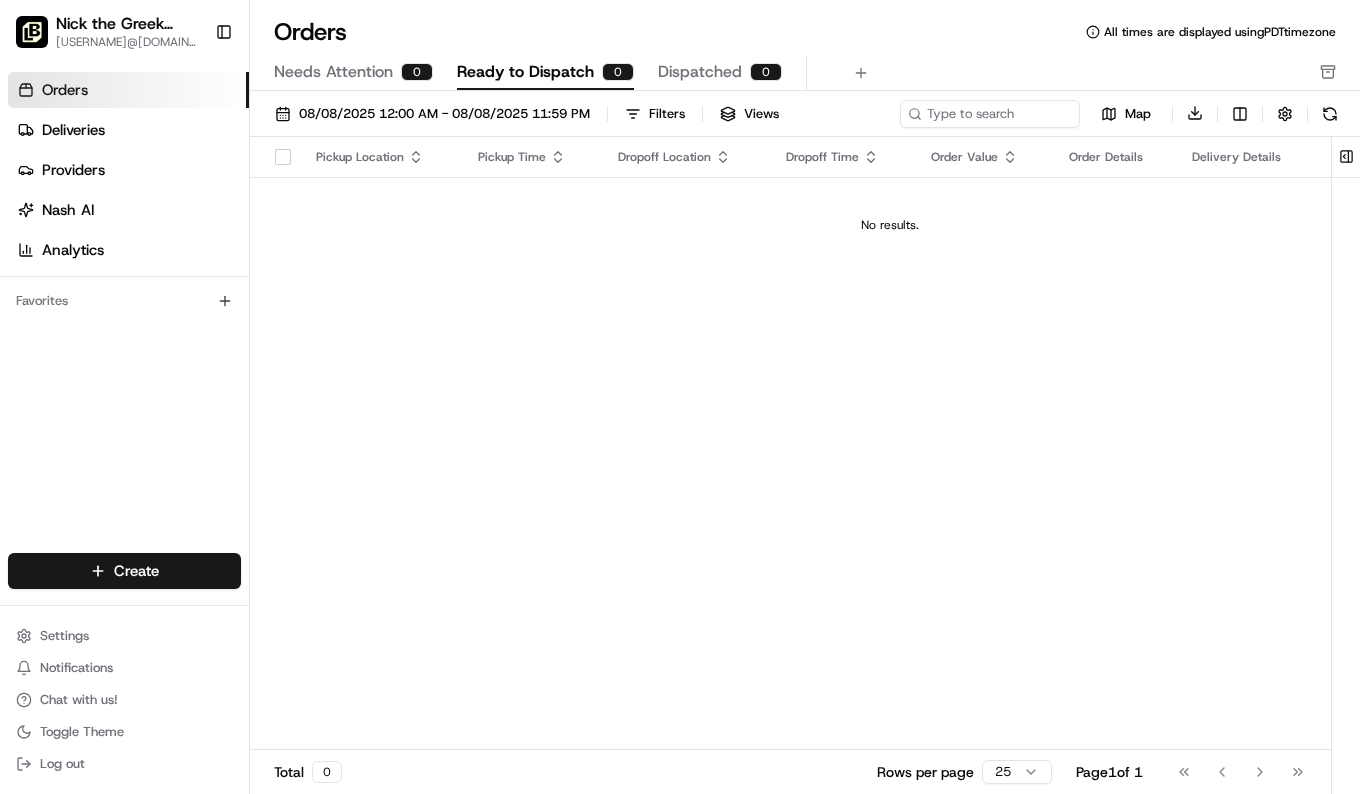 click on "Deliveries" at bounding box center [73, 130] 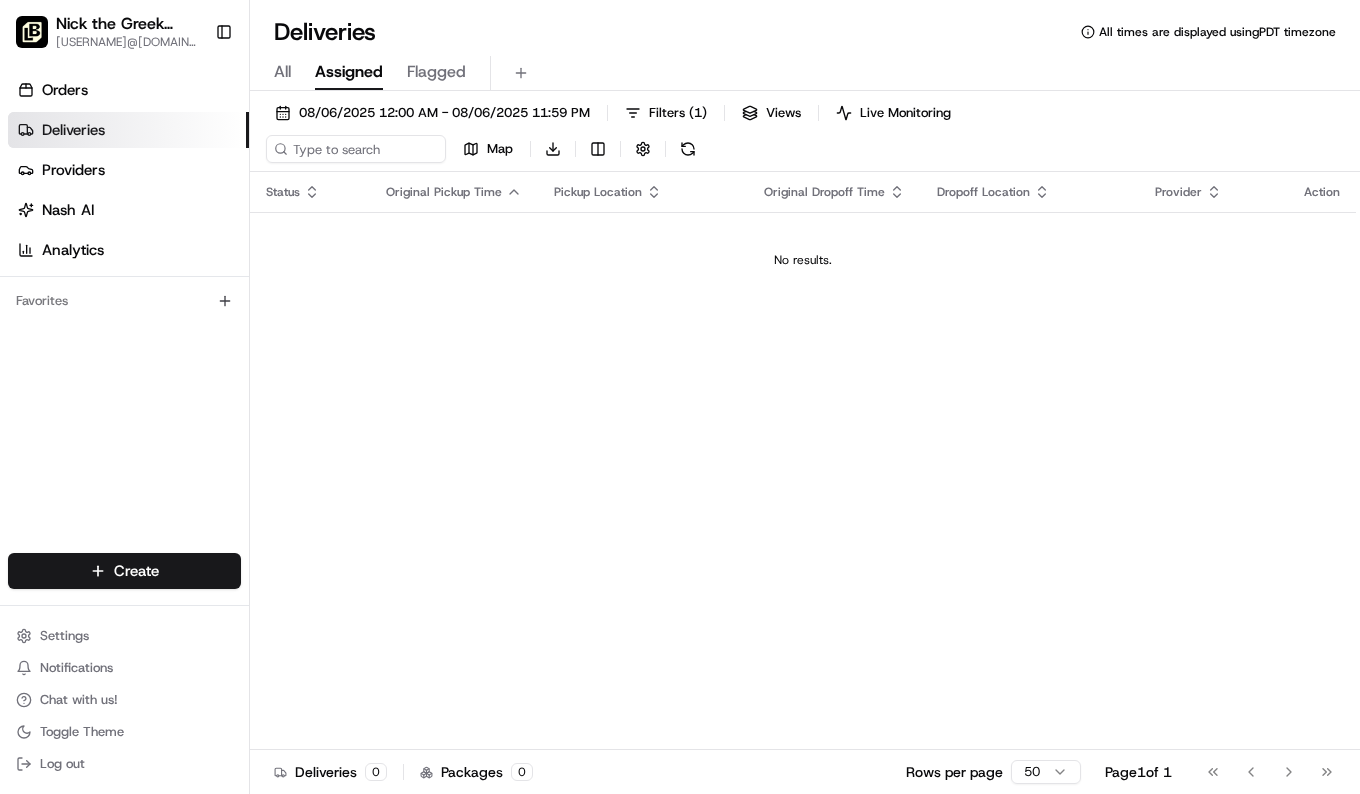 click on "08/06/2025 12:00 AM - 08/06/2025 11:59 PM" at bounding box center [444, 113] 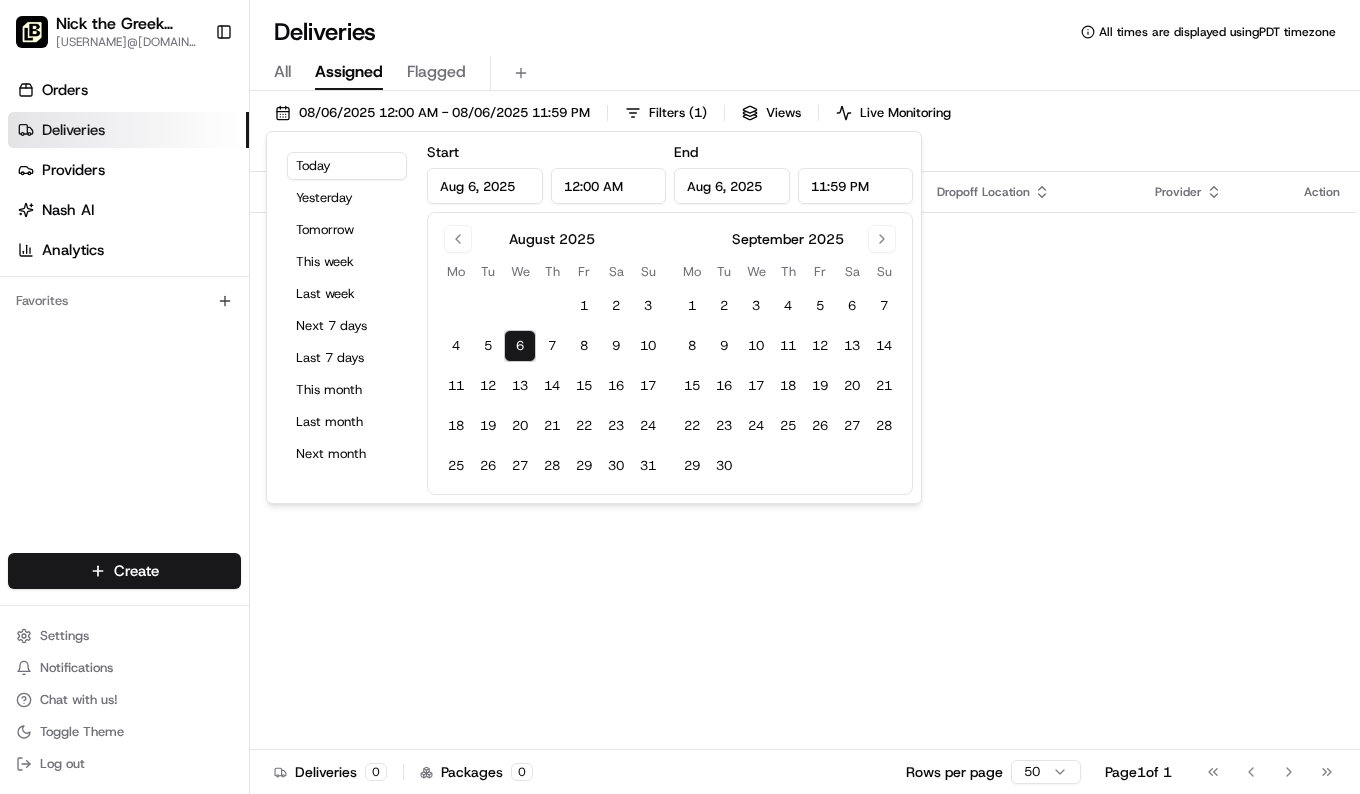 click on "8" at bounding box center (584, 346) 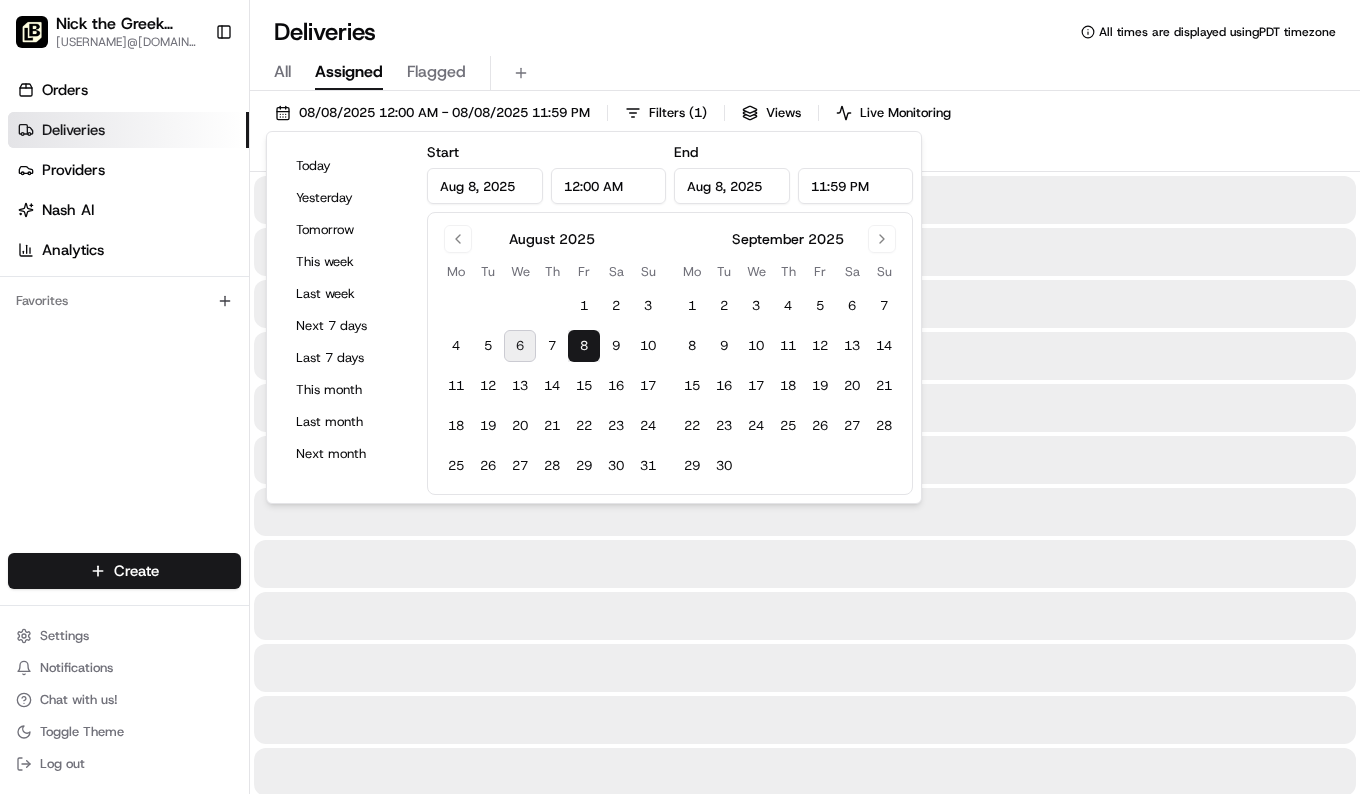 type on "Aug 8, 2025" 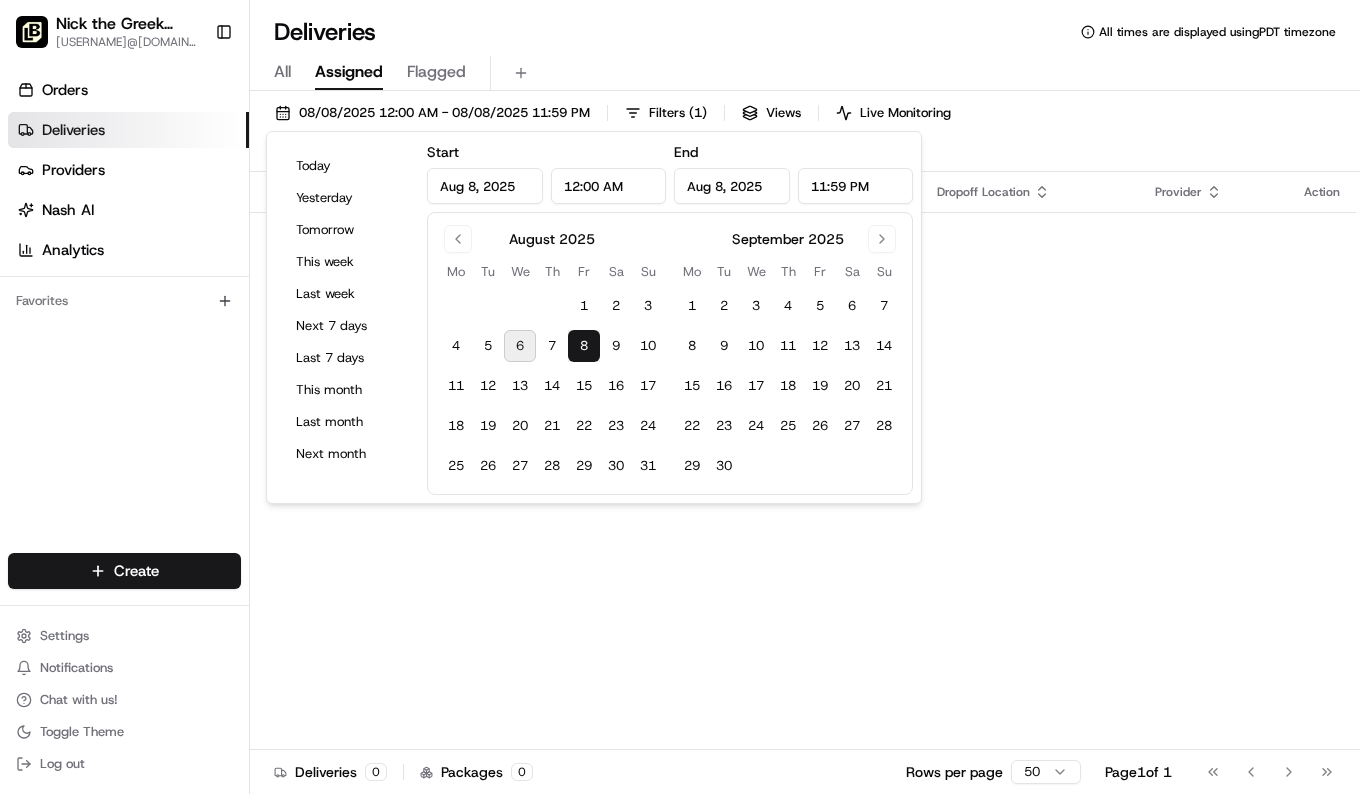click on "Orders" at bounding box center (65, 90) 